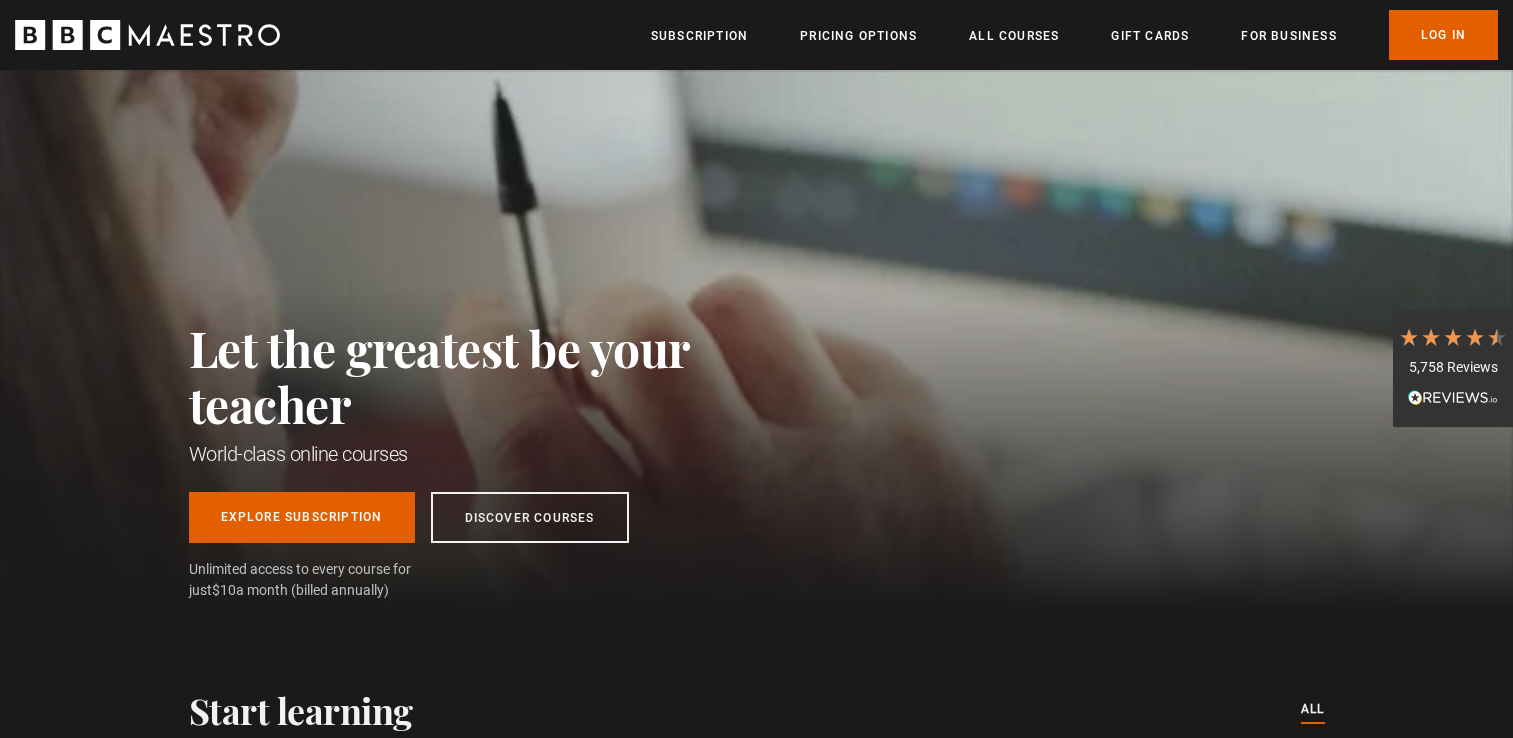 scroll, scrollTop: 0, scrollLeft: 0, axis: both 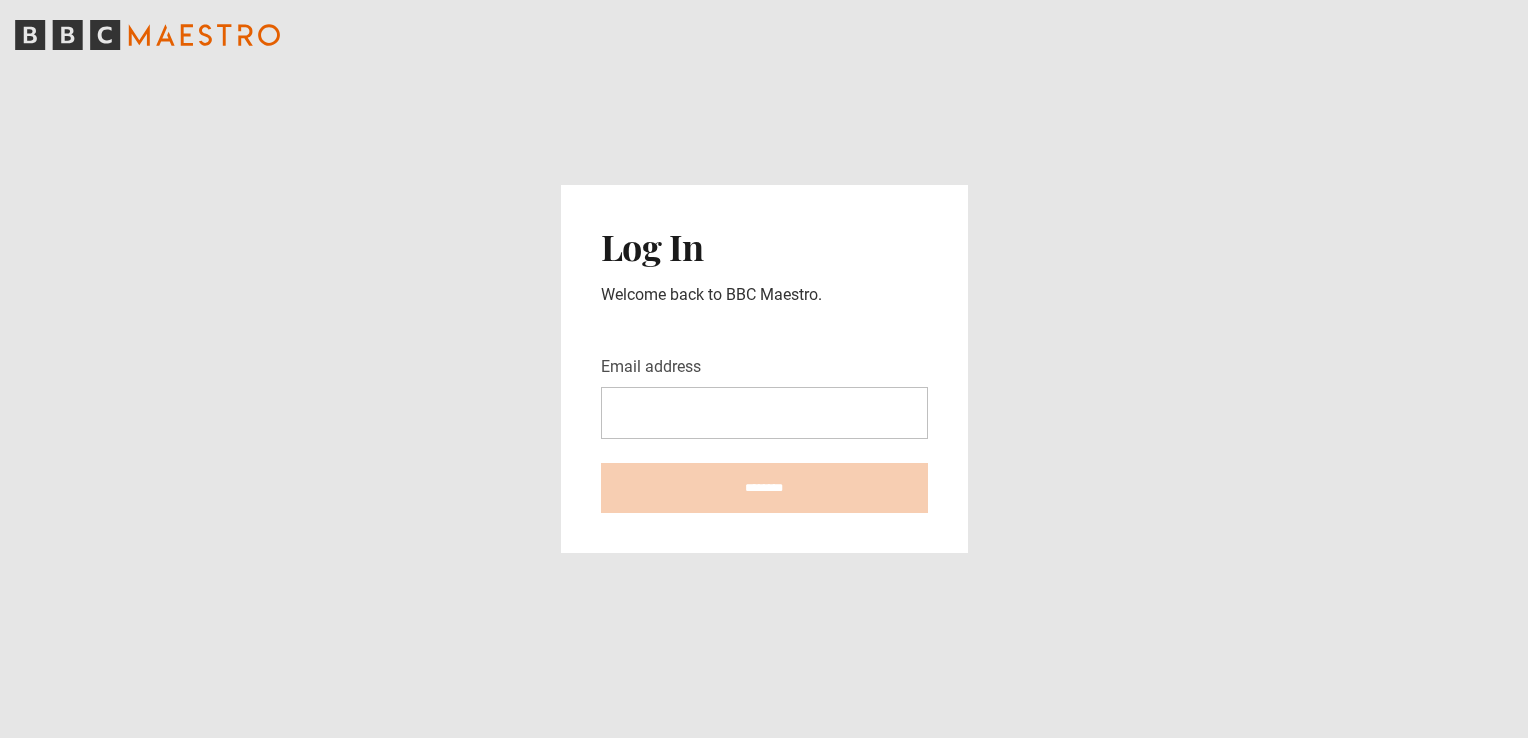 click on "Email address" at bounding box center (764, 413) 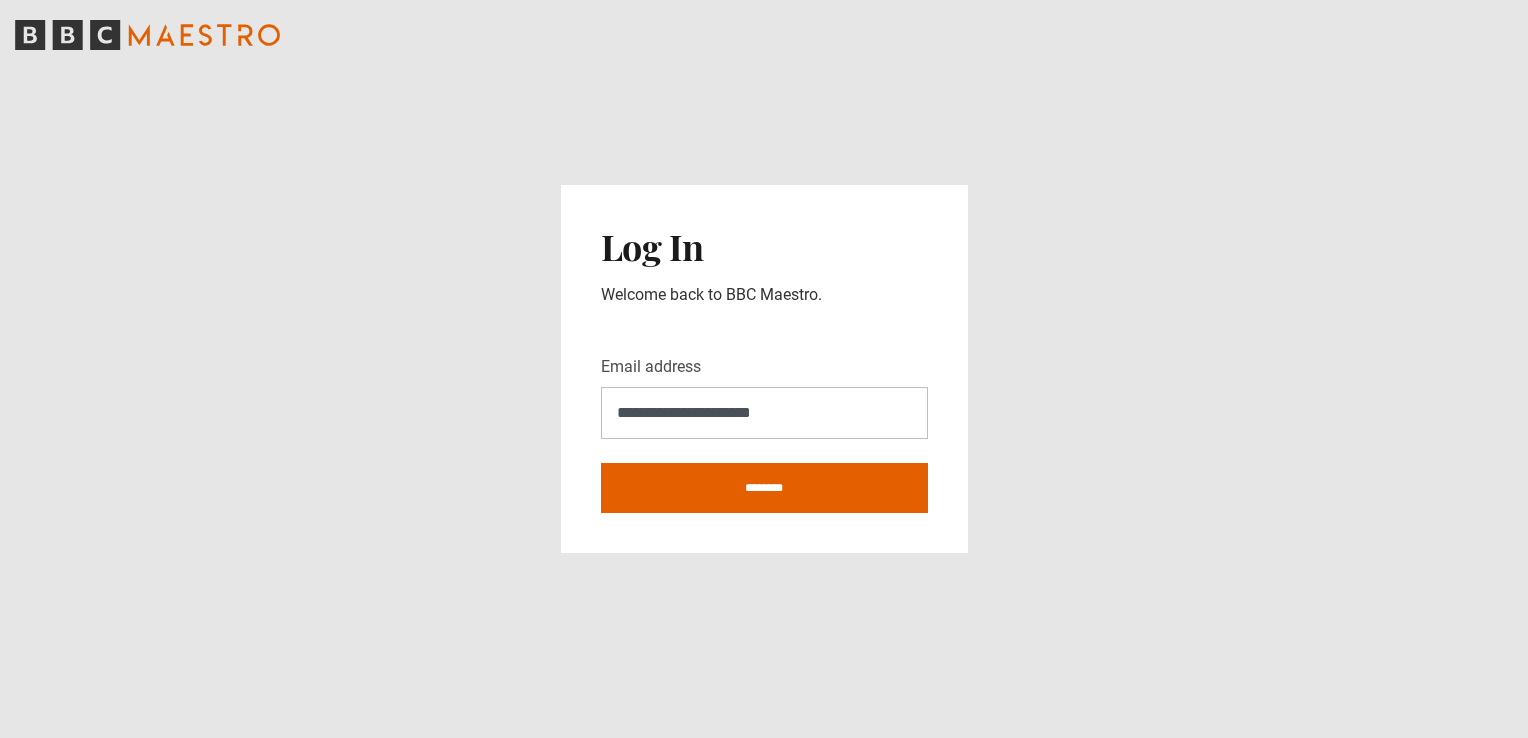 click on "**********" at bounding box center (764, 369) 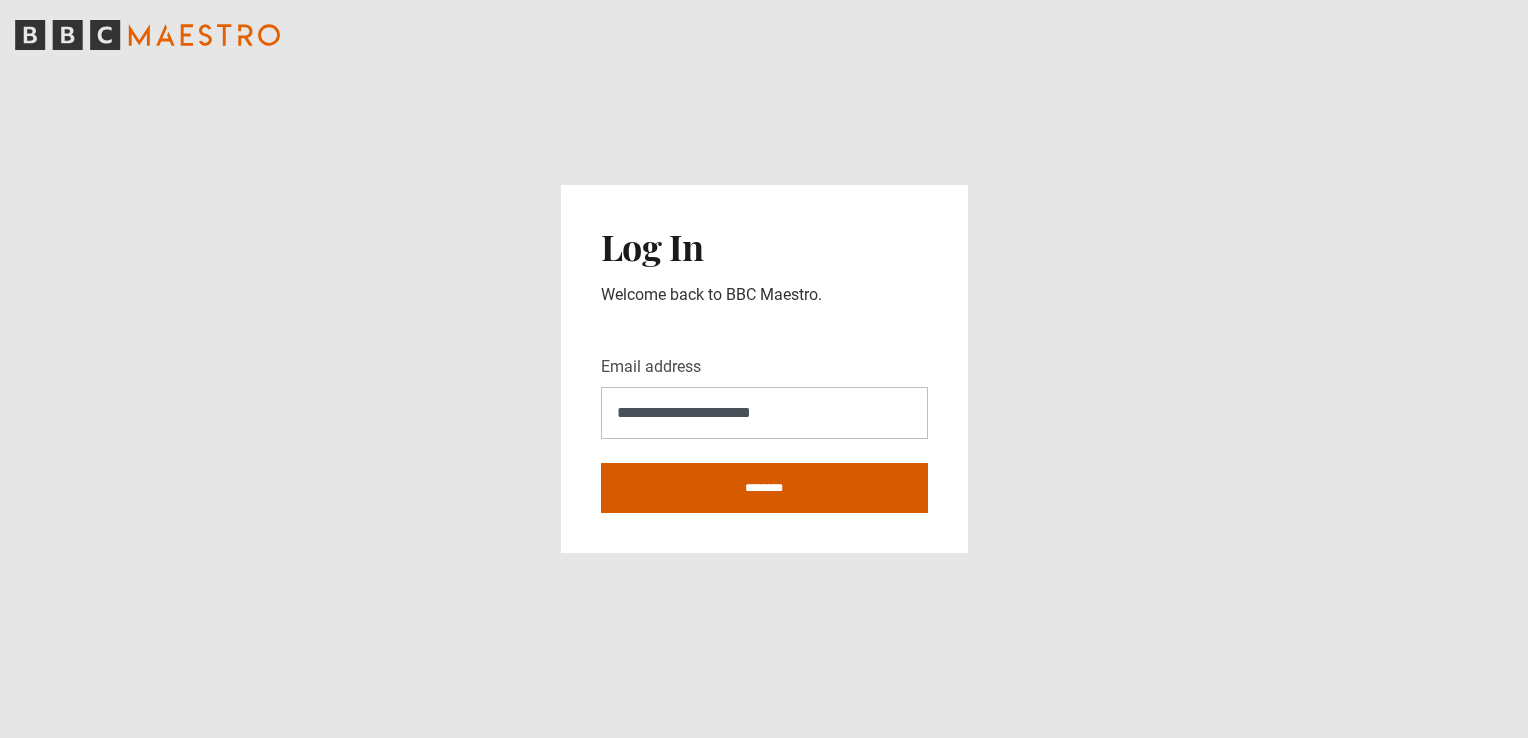 click on "********" at bounding box center [764, 488] 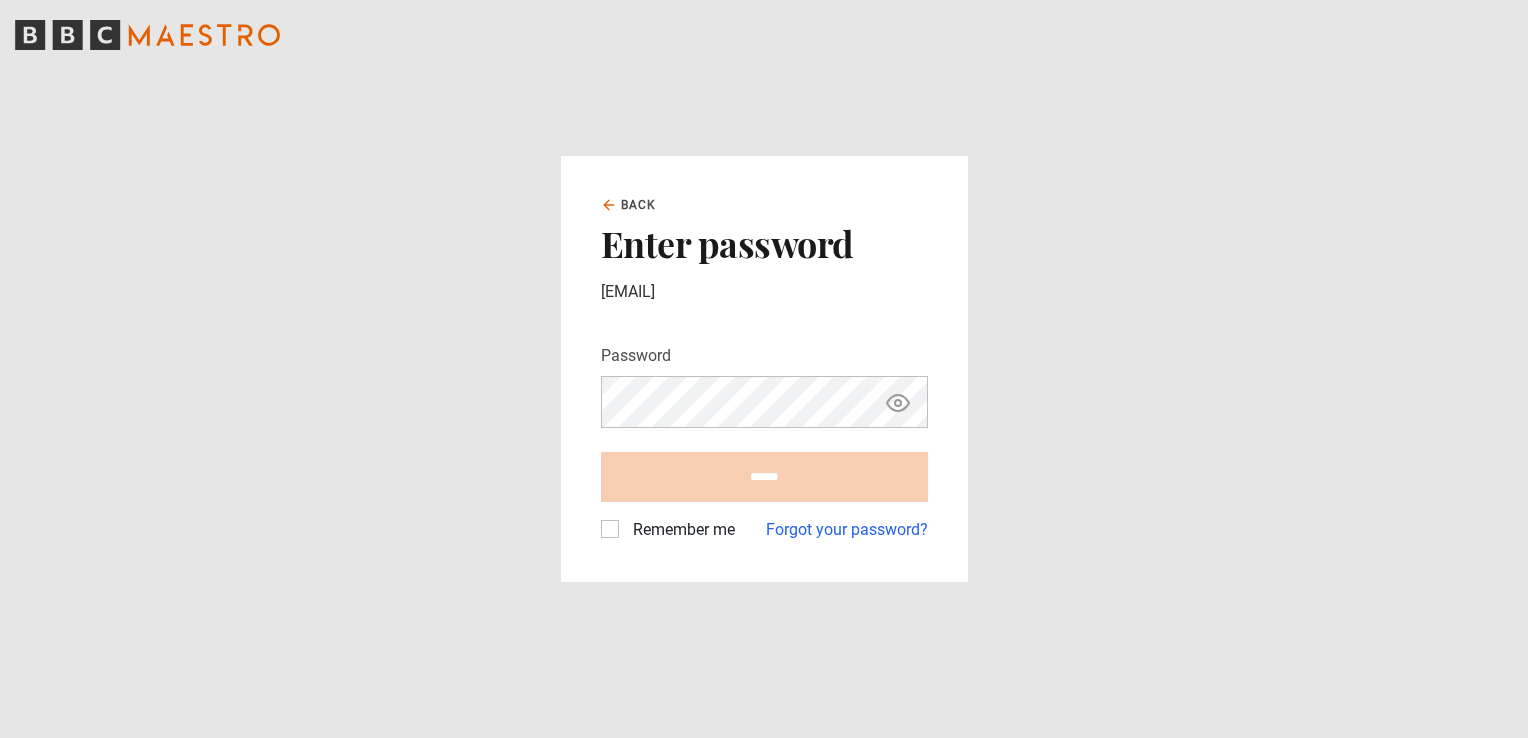scroll, scrollTop: 0, scrollLeft: 0, axis: both 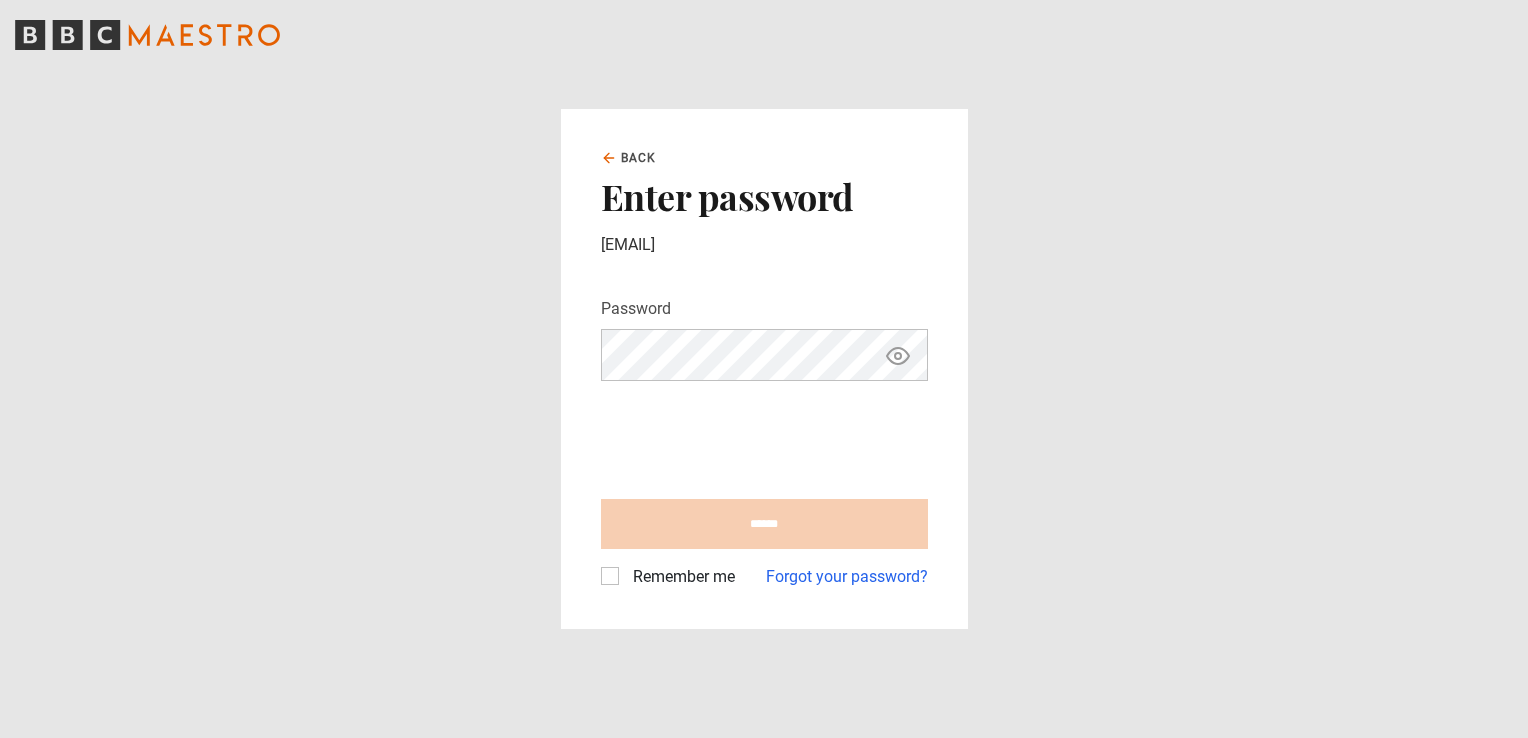 click 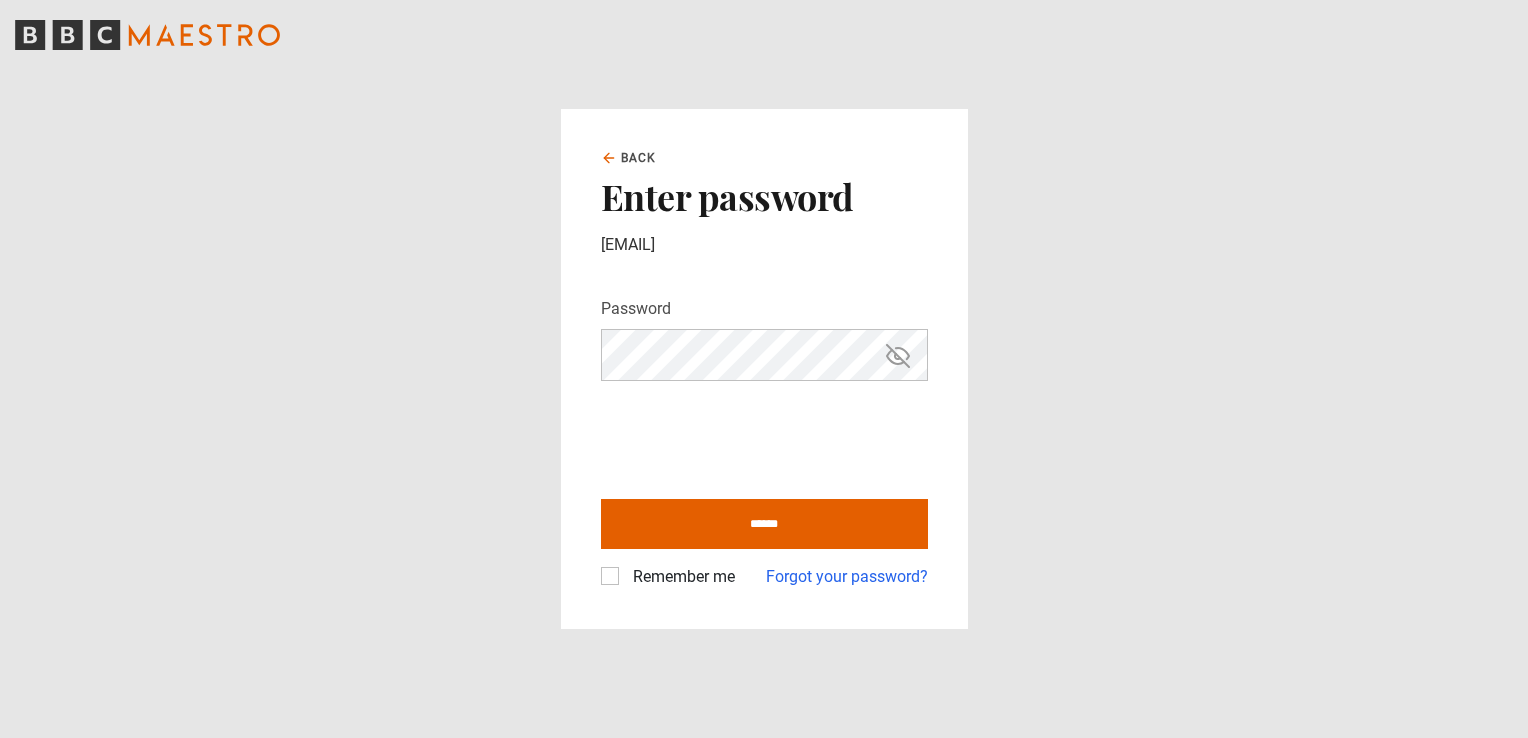 click 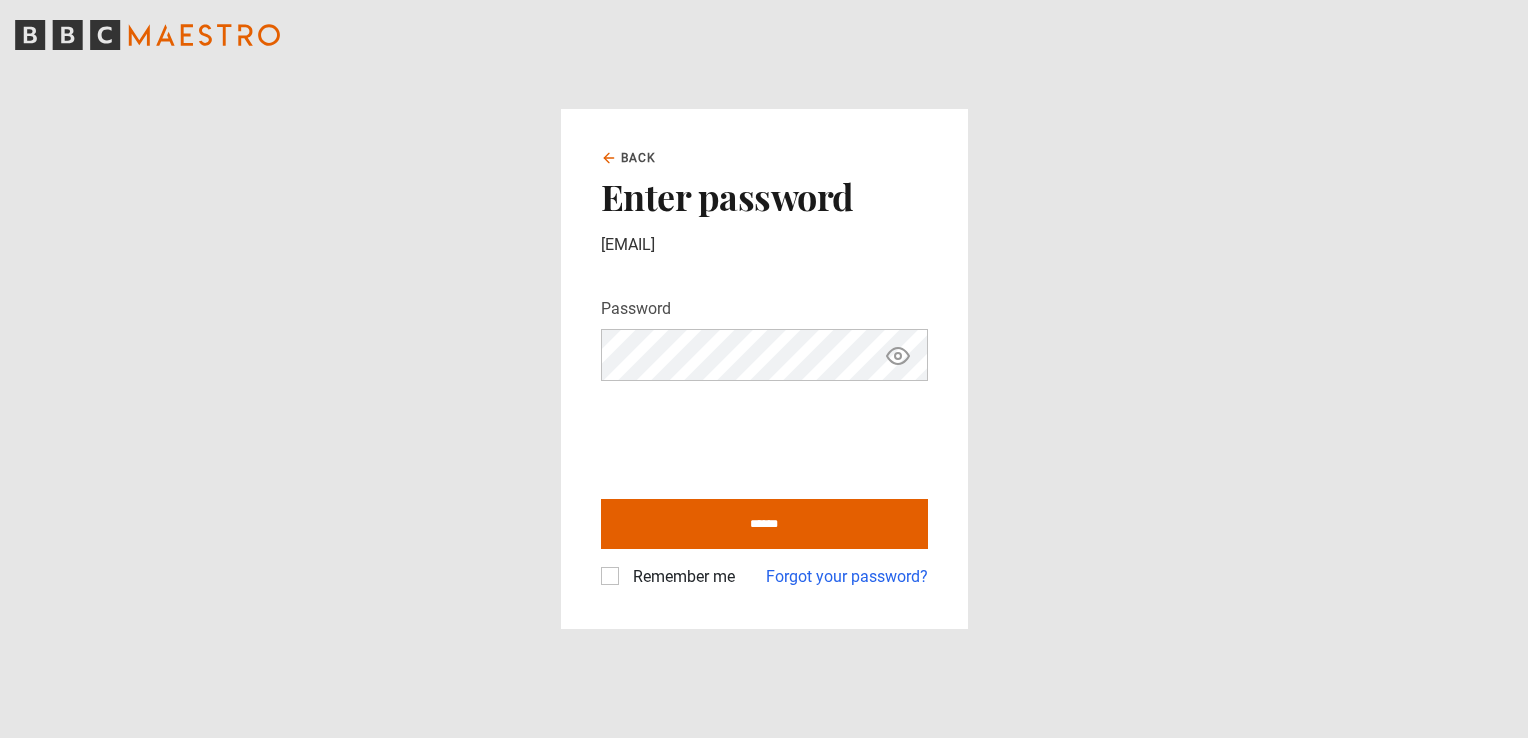 click on "Remember me" at bounding box center [680, 577] 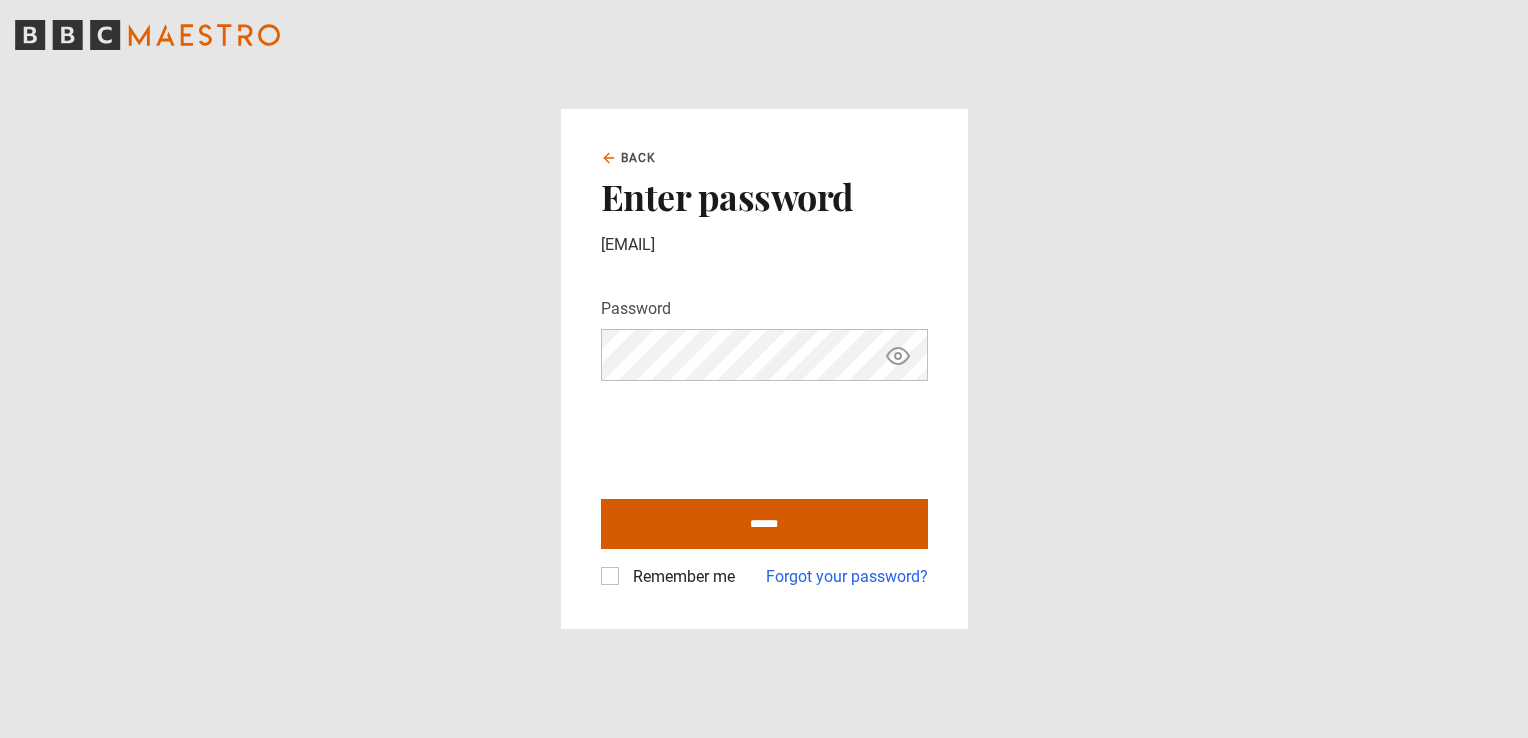 click on "******" at bounding box center [764, 524] 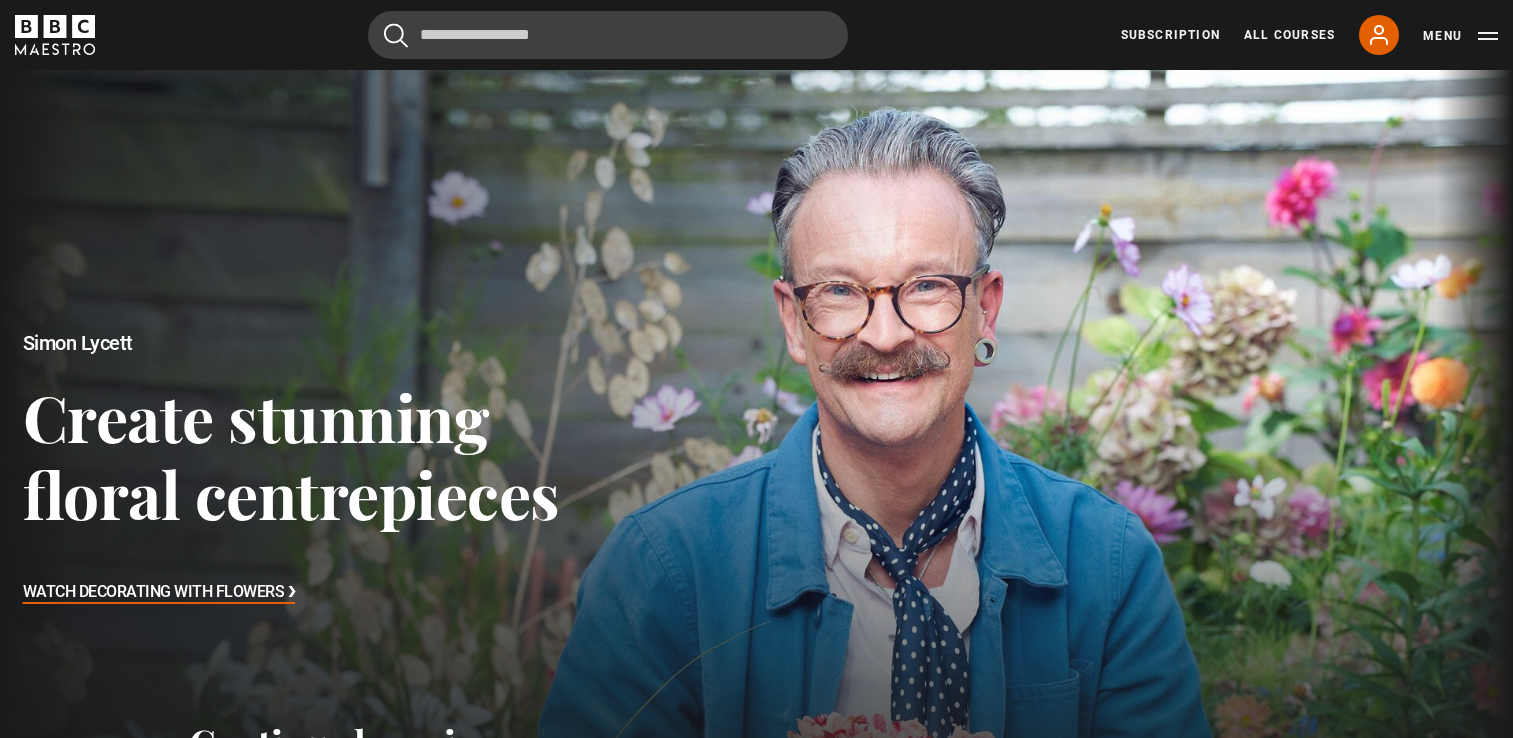 scroll, scrollTop: 0, scrollLeft: 0, axis: both 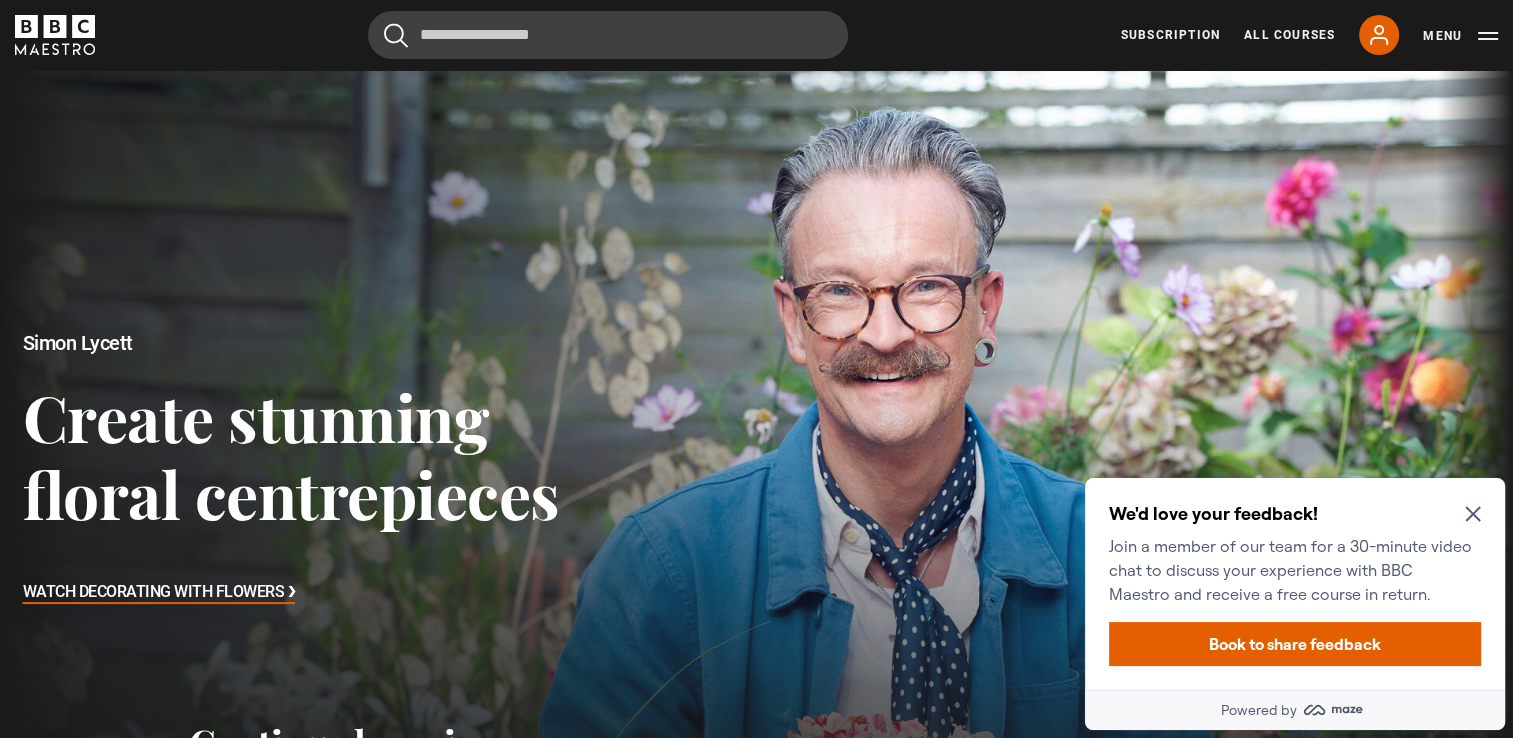 drag, startPoint x: 2552, startPoint y: 900, endPoint x: 1469, endPoint y: 524, distance: 1146.414 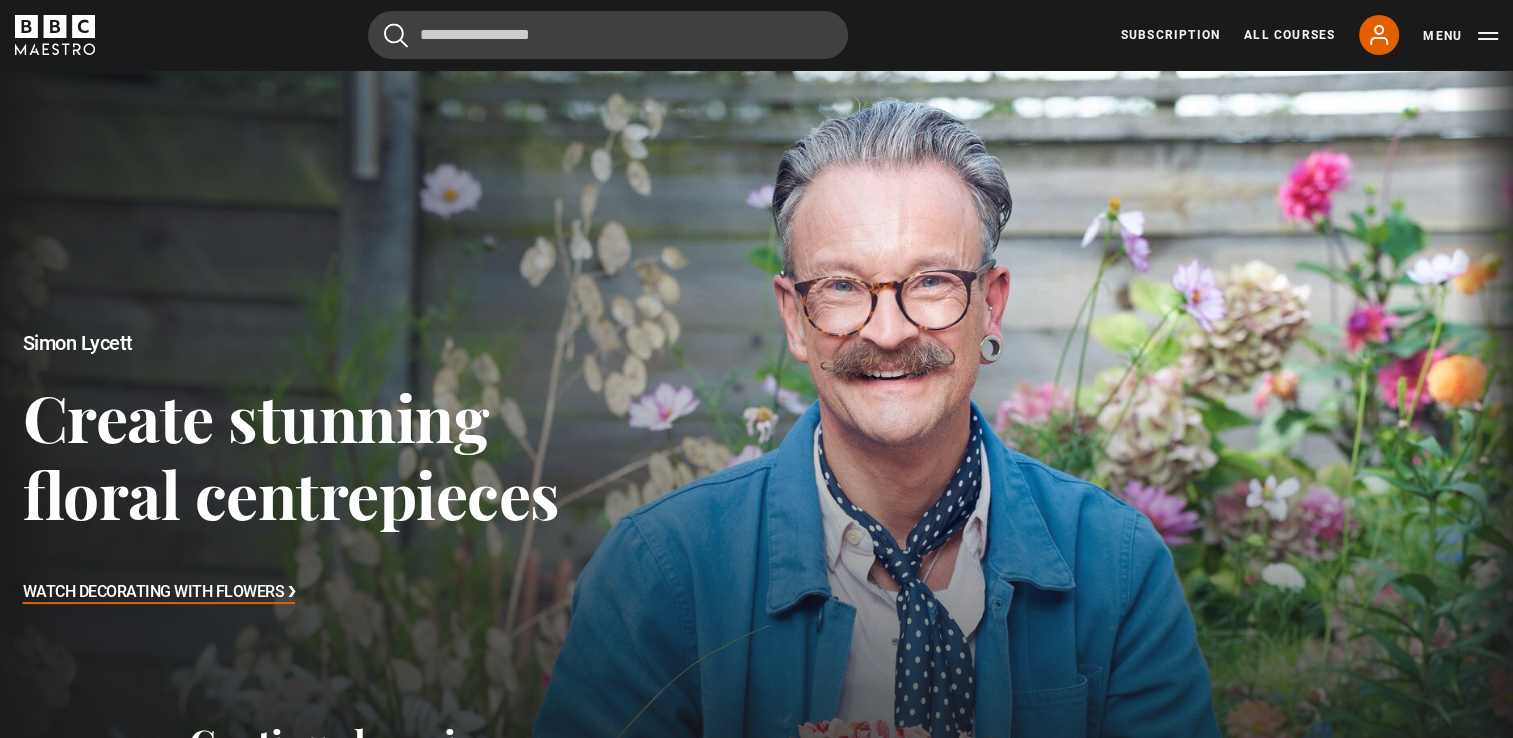 click on "Watch
Decorating With Flowers ❯" at bounding box center (159, 593) 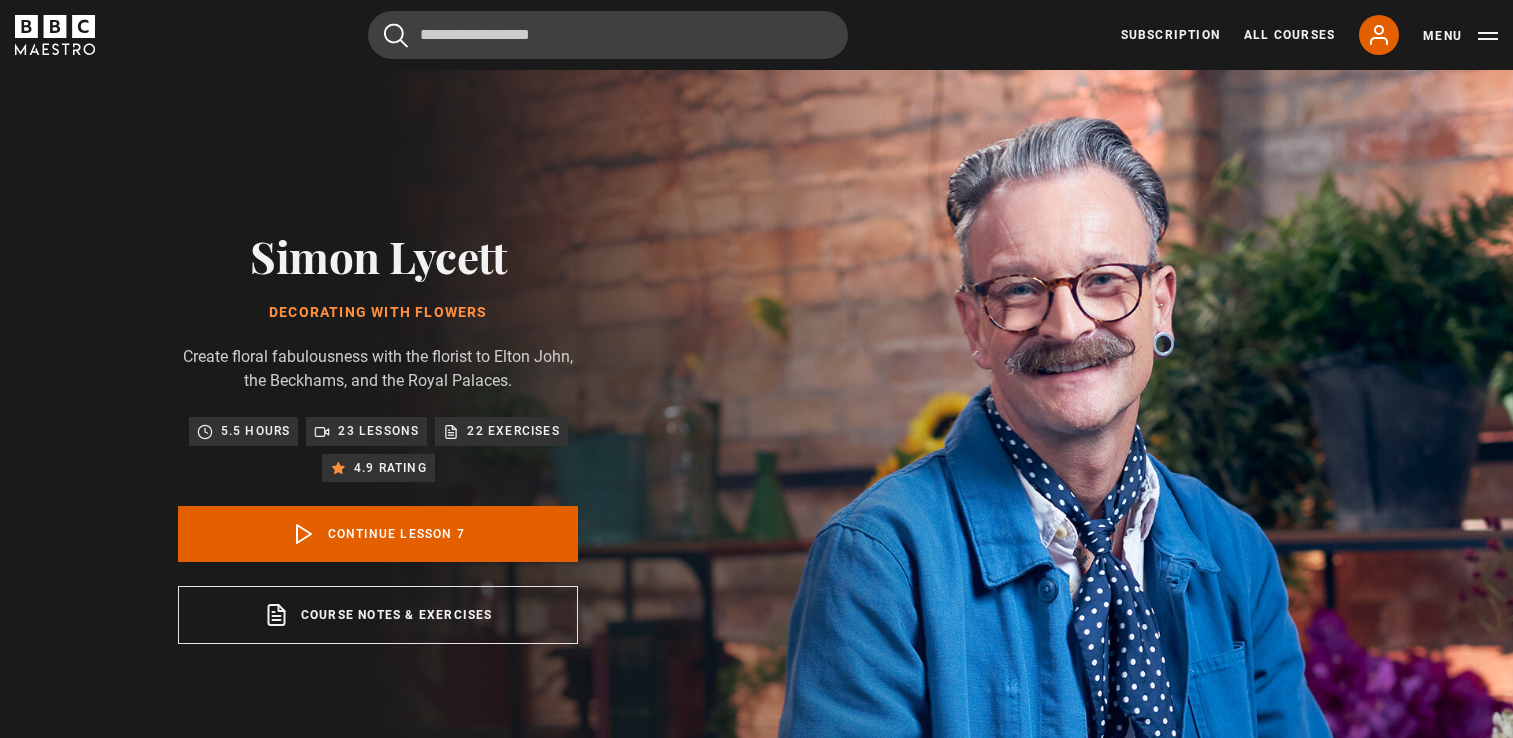 scroll, scrollTop: 804, scrollLeft: 0, axis: vertical 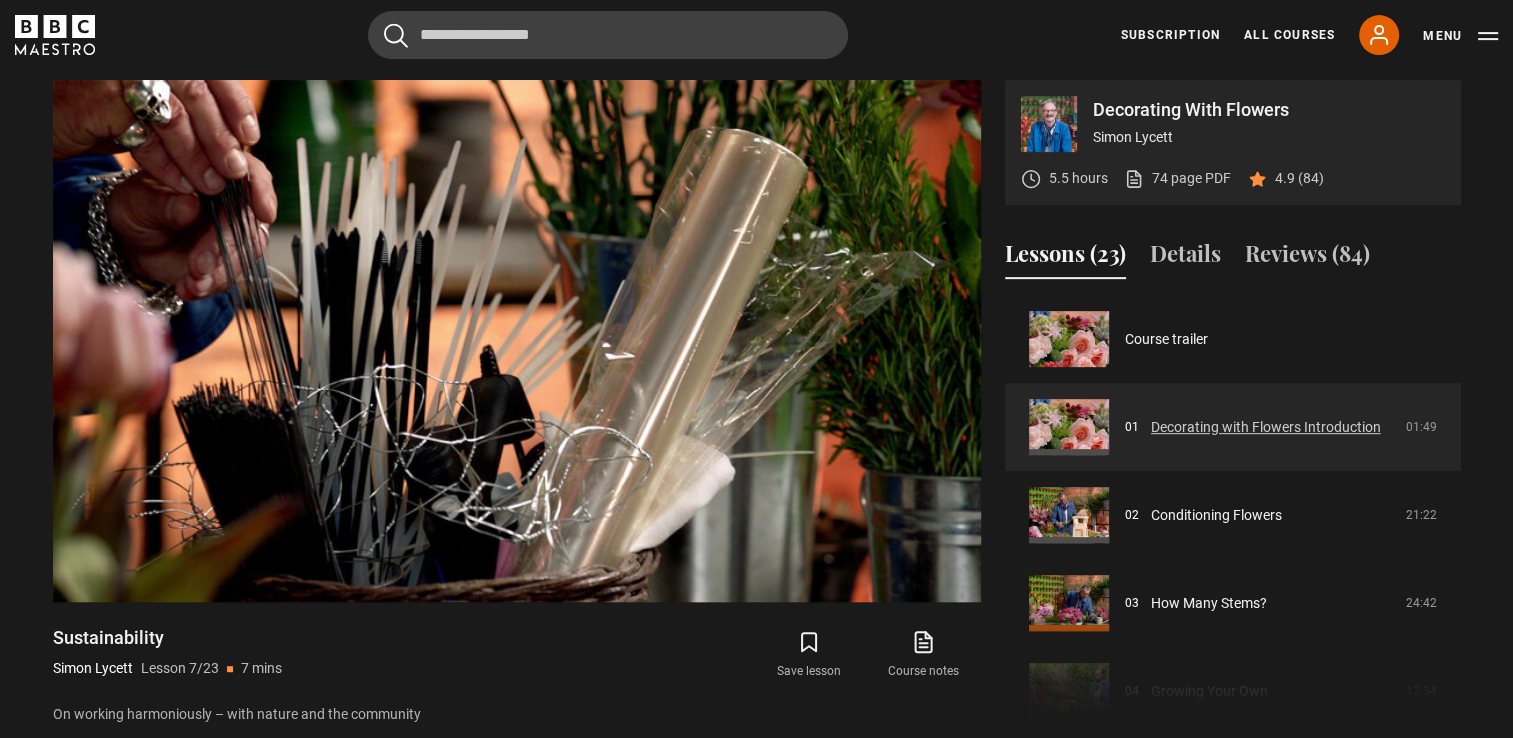 click on "Decorating with Flowers Introduction" at bounding box center (1266, 427) 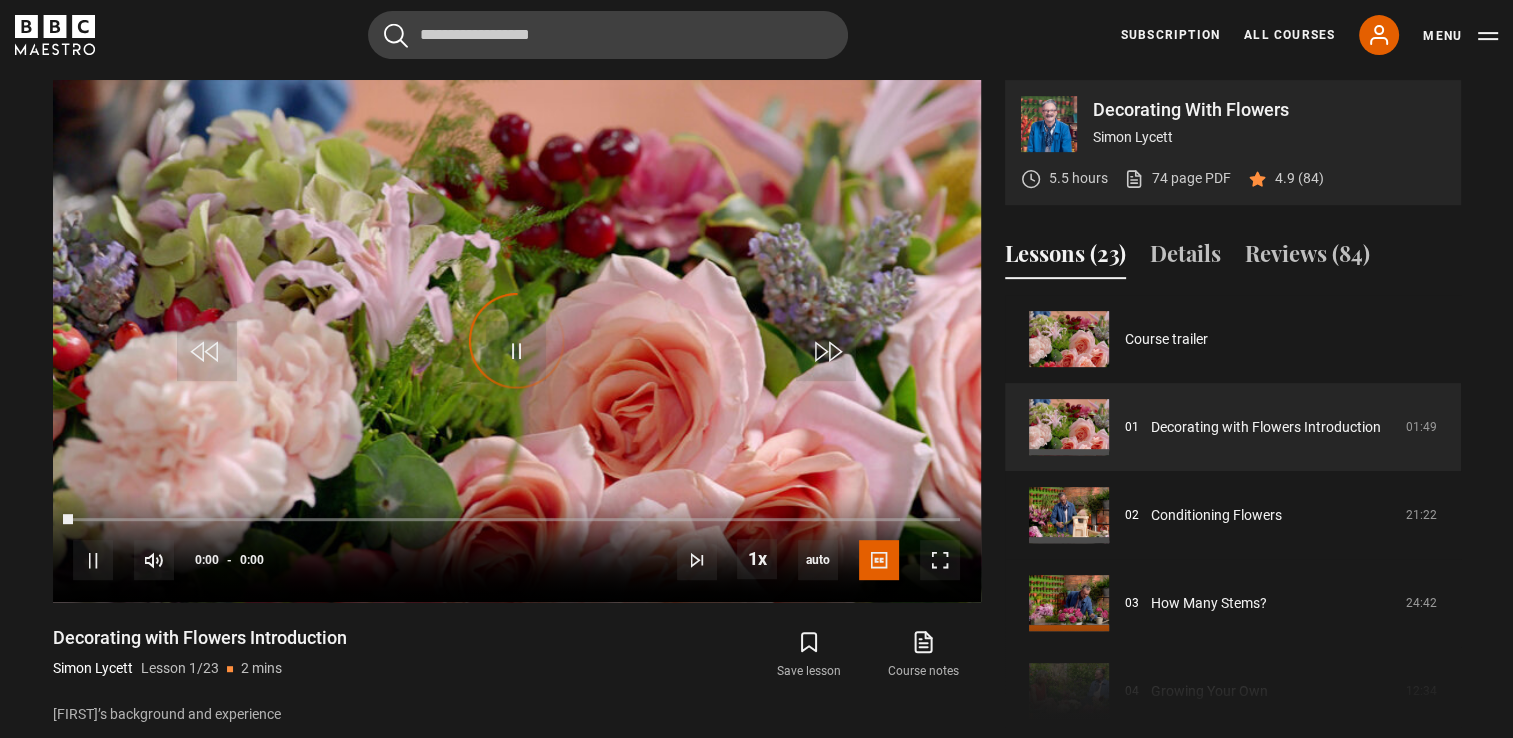 scroll, scrollTop: 804, scrollLeft: 0, axis: vertical 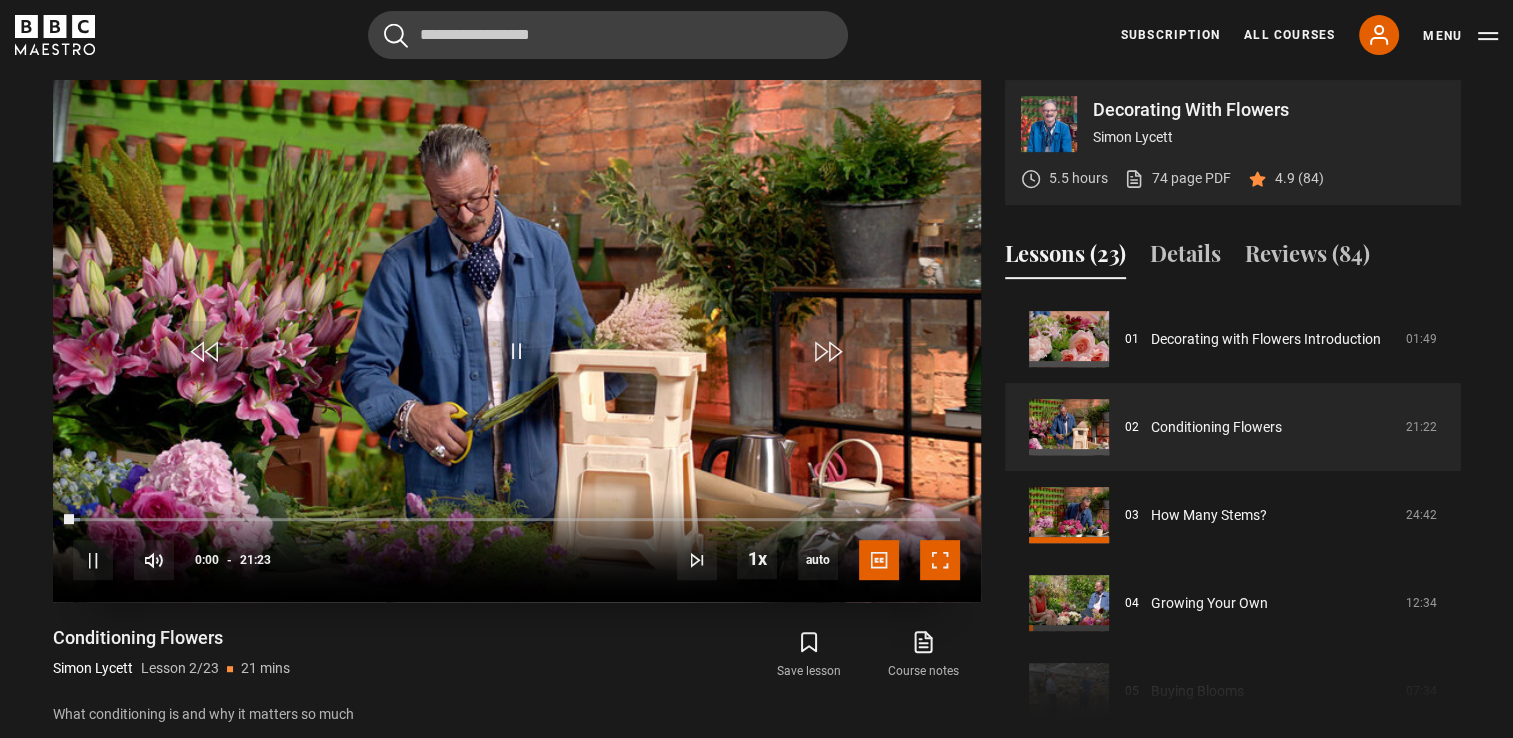 click at bounding box center [940, 560] 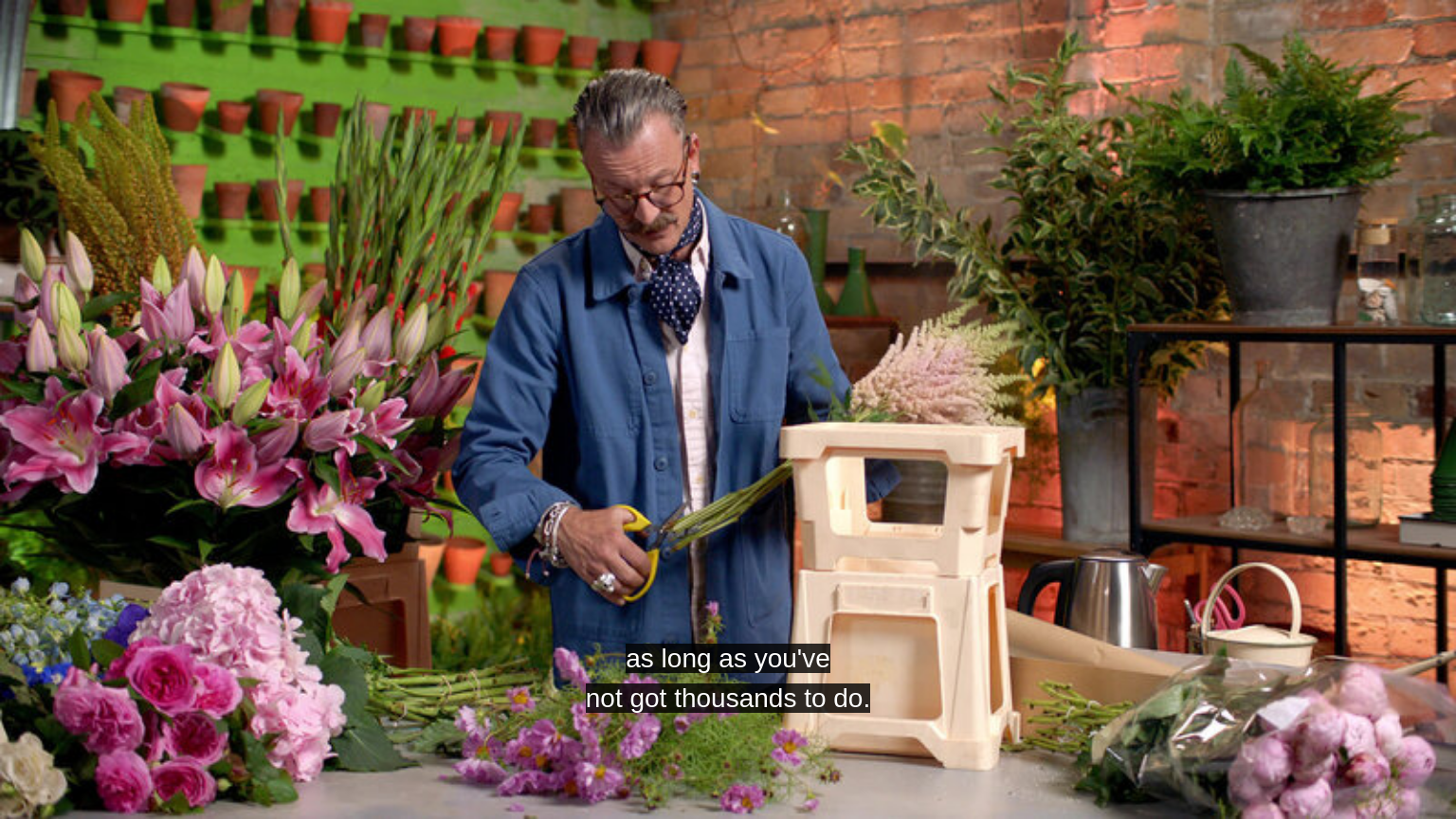 click at bounding box center (728, 410) 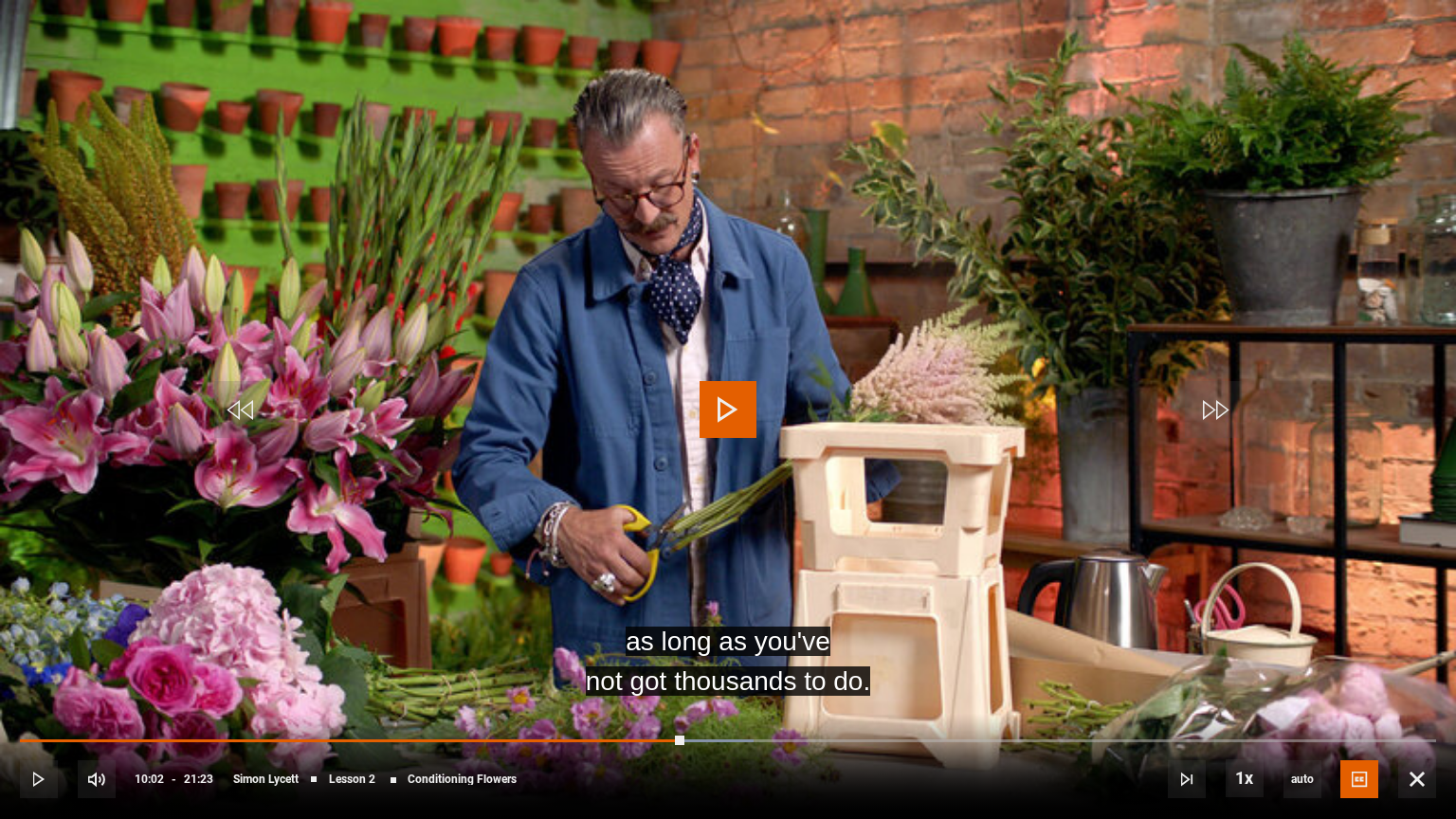 click at bounding box center [728, 410] 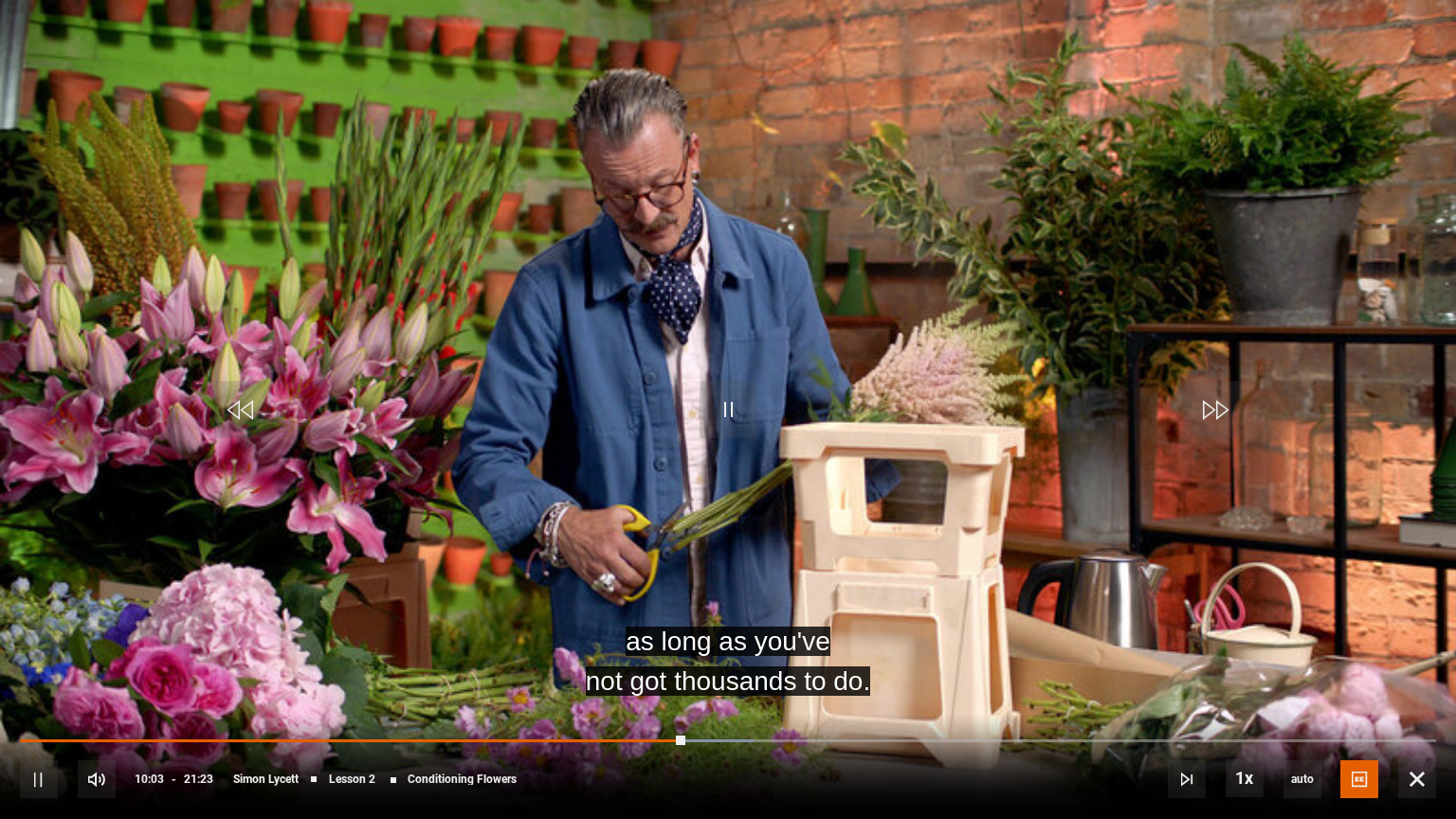 click at bounding box center (728, 410) 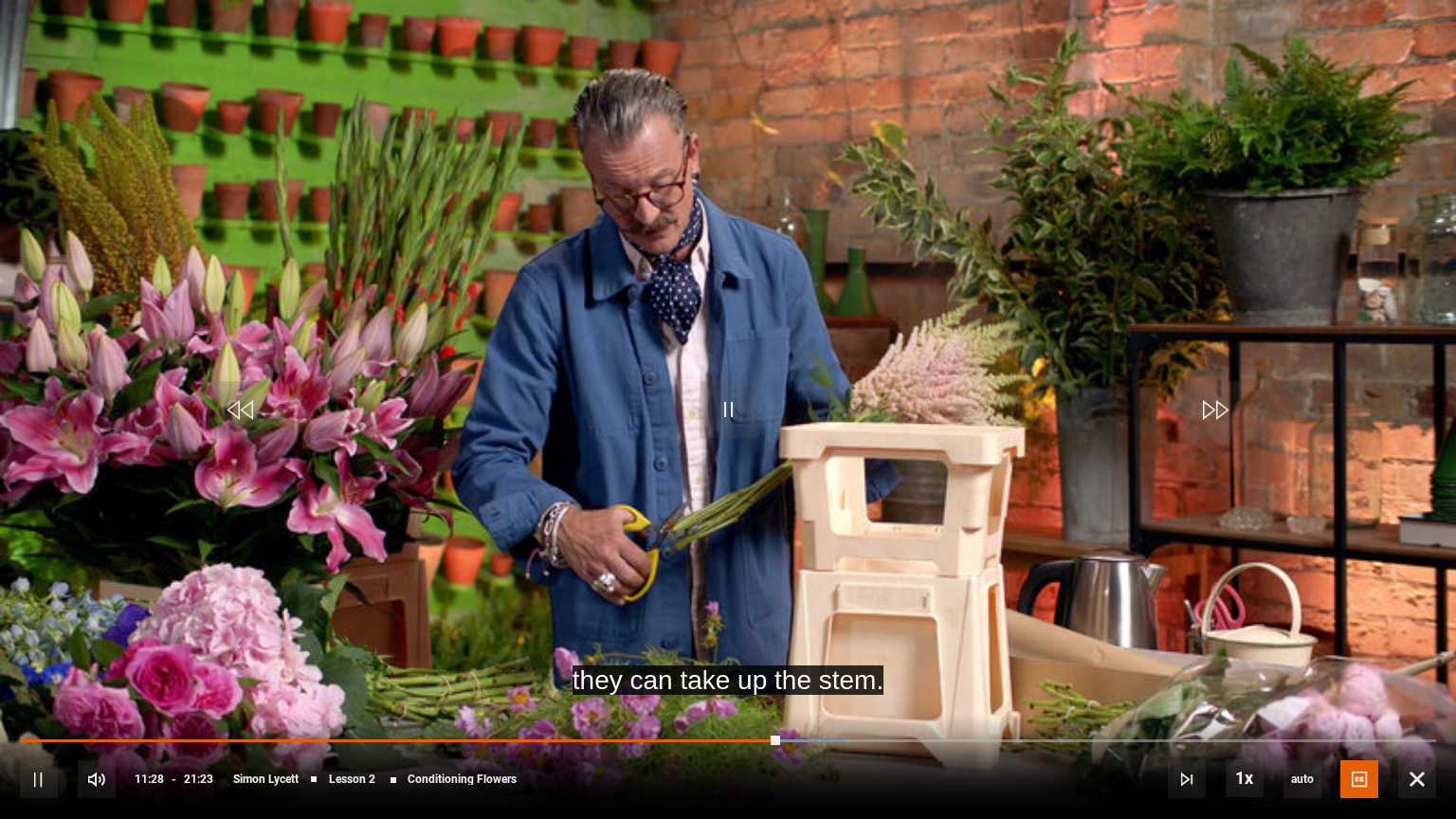 click at bounding box center [728, 410] 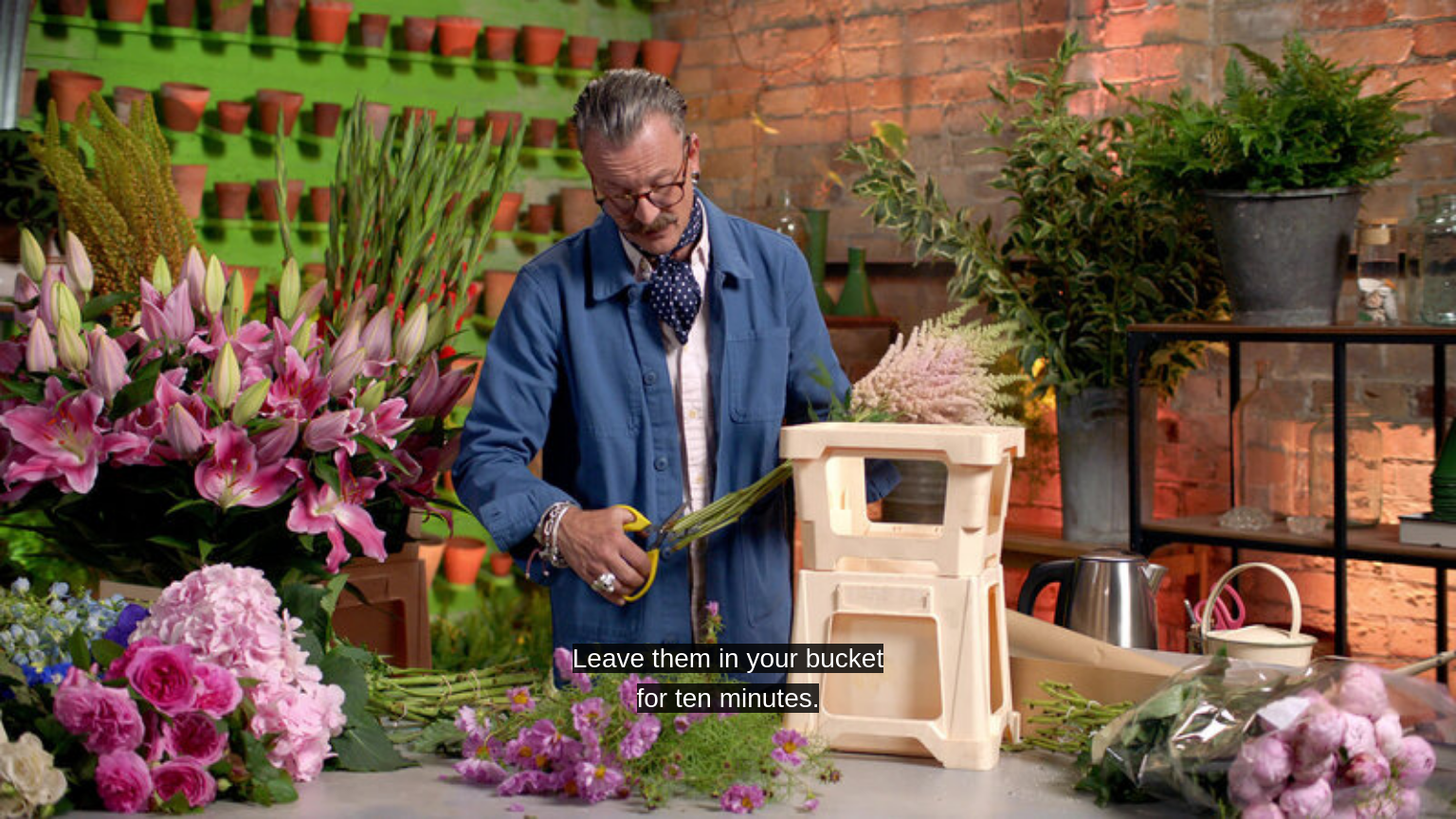 click at bounding box center (728, 410) 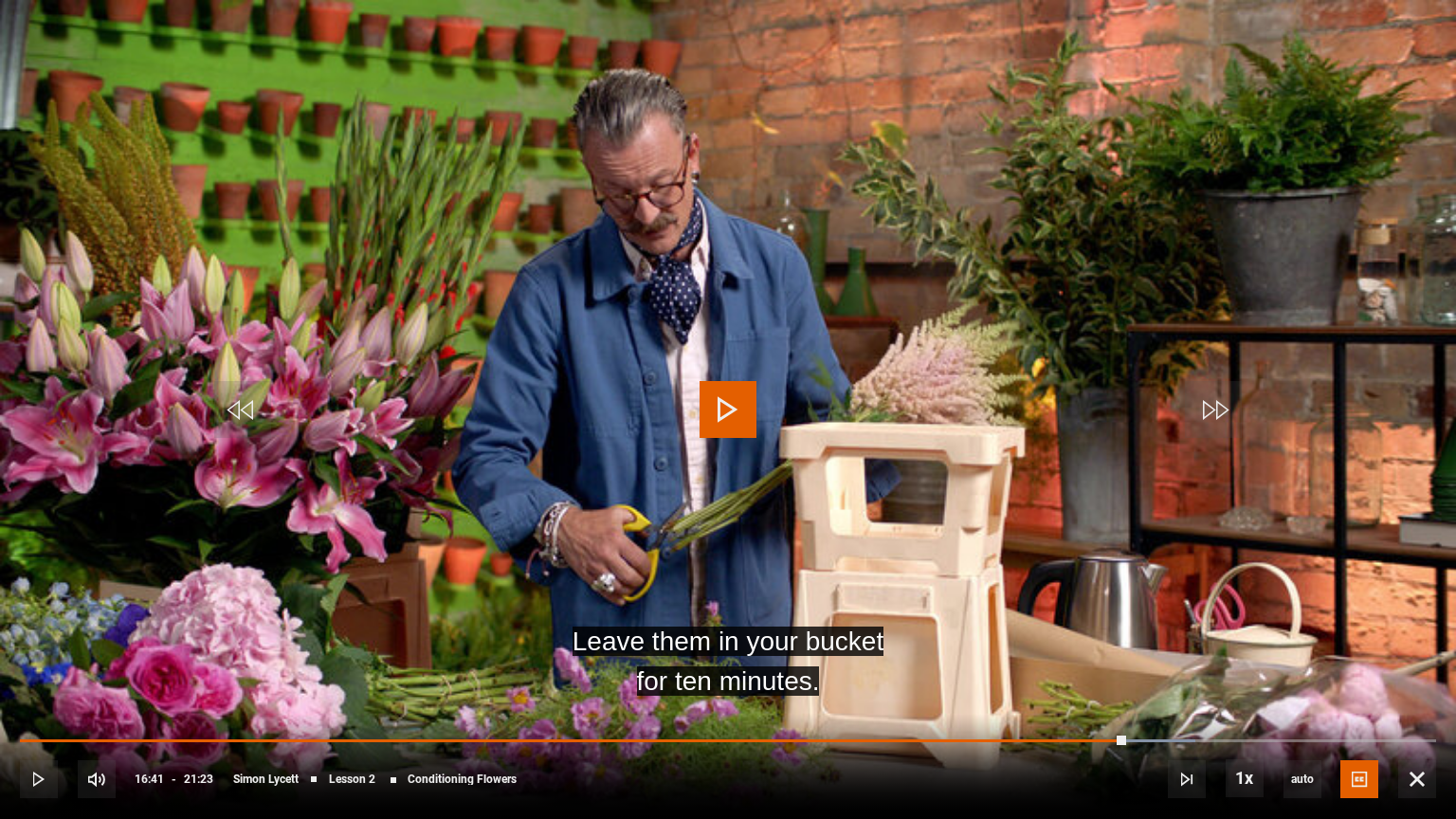 click at bounding box center [728, 410] 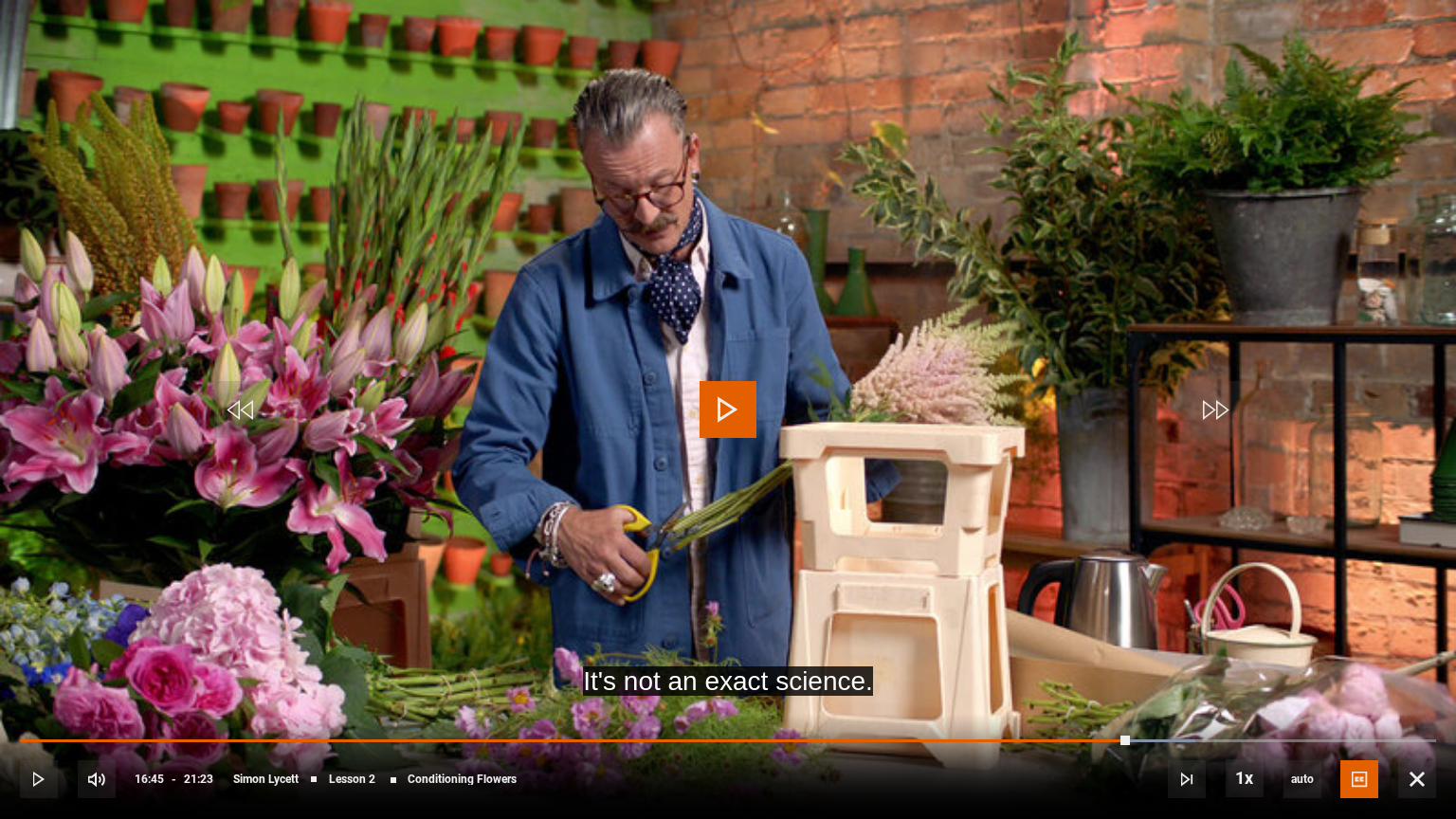 click at bounding box center [728, 410] 